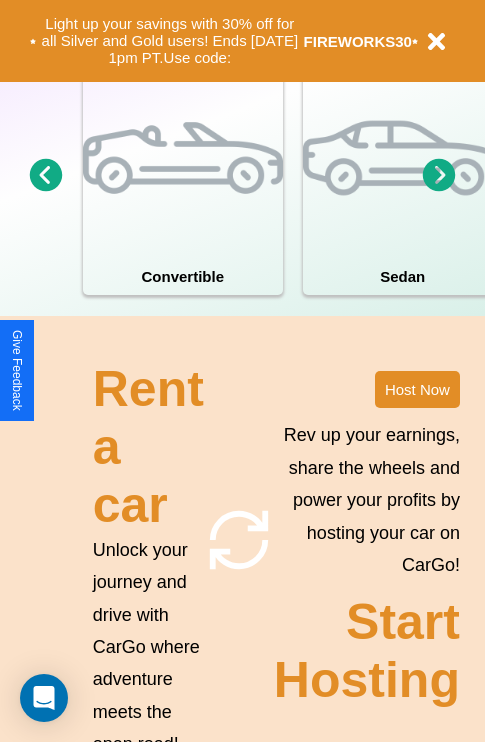 scroll, scrollTop: 2423, scrollLeft: 0, axis: vertical 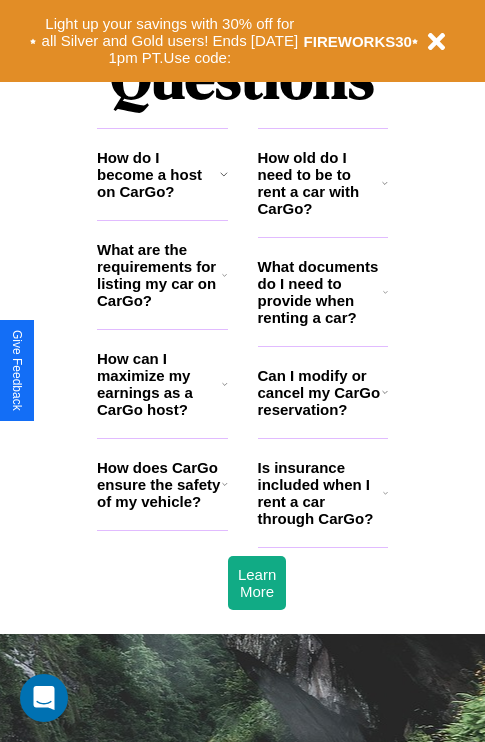 click 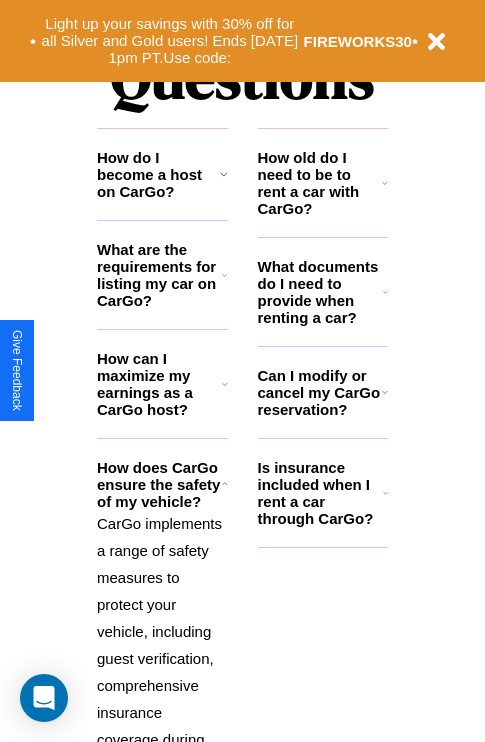 click on "What documents do I need to provide when renting a car?" at bounding box center [321, 292] 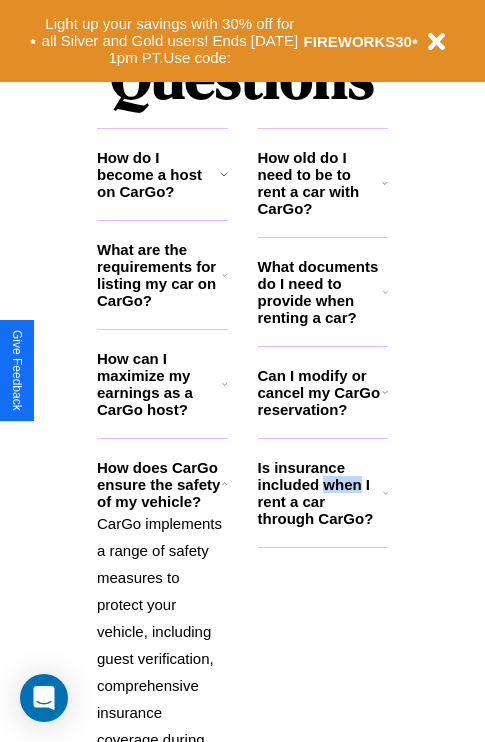 click on "Is insurance included when I rent a car through CarGo?" at bounding box center (320, 493) 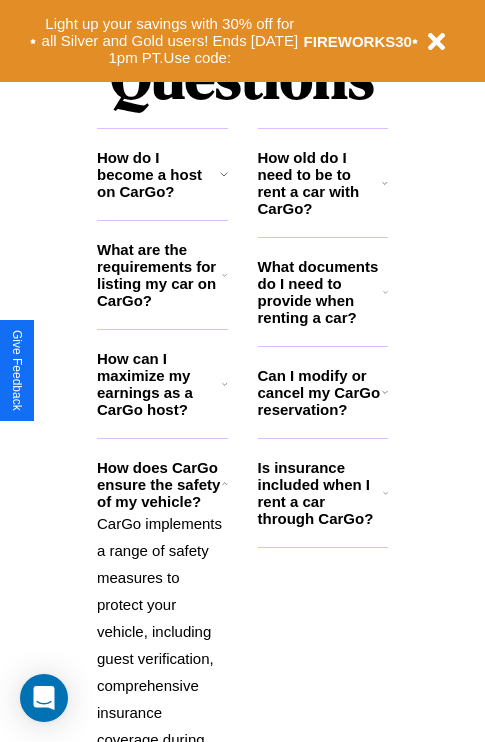 click 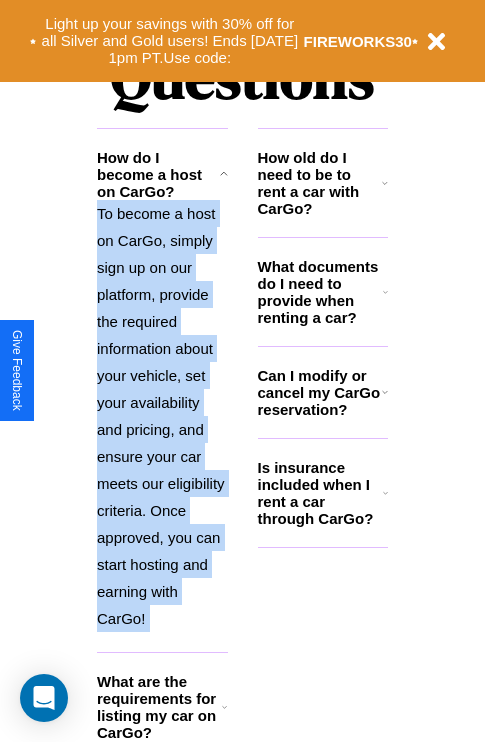 scroll, scrollTop: 2584, scrollLeft: 0, axis: vertical 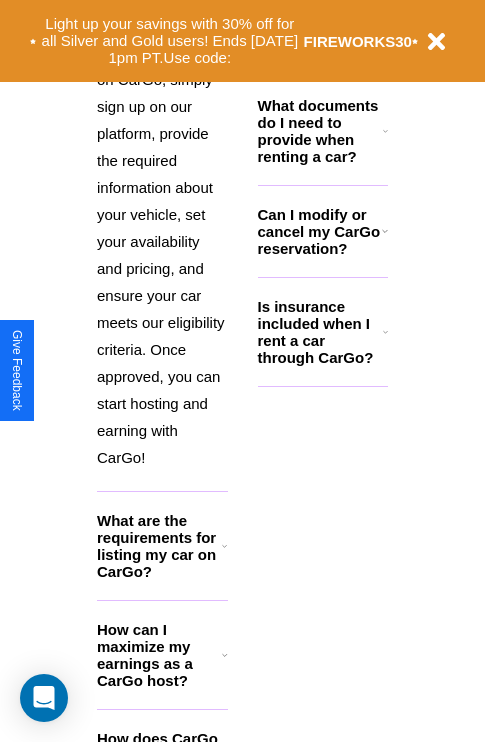 click on "How can I maximize my earnings as a CarGo host?" at bounding box center [159, 655] 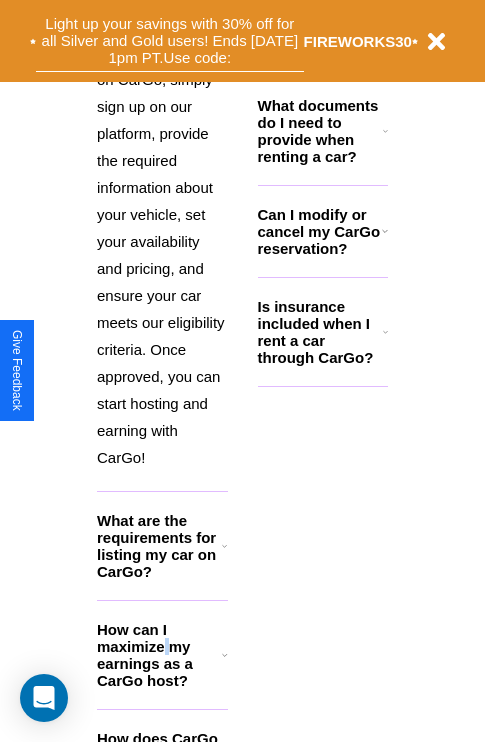 click on "Light up your savings with 30% off for all Silver and Gold users! Ends [DATE] 1pm PT.  Use code:" at bounding box center (170, 41) 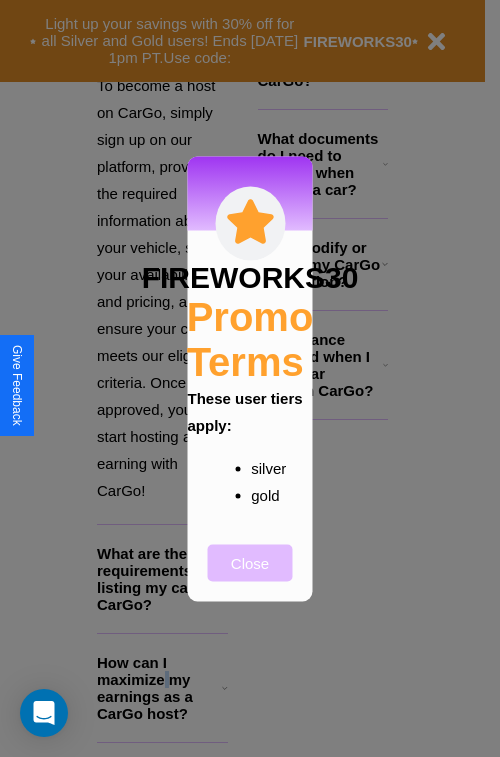 click on "Close" at bounding box center [250, 562] 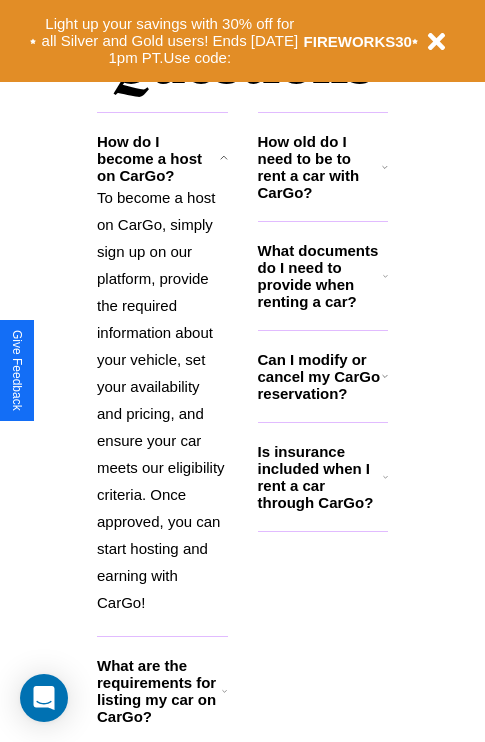 scroll, scrollTop: 0, scrollLeft: 0, axis: both 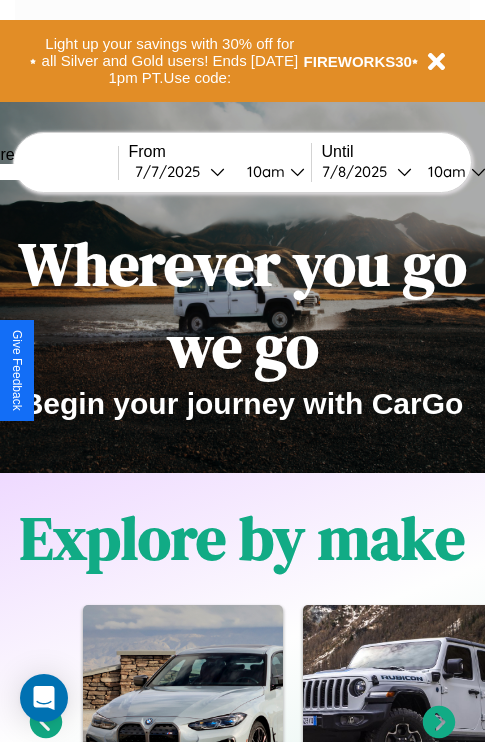 click at bounding box center (43, 172) 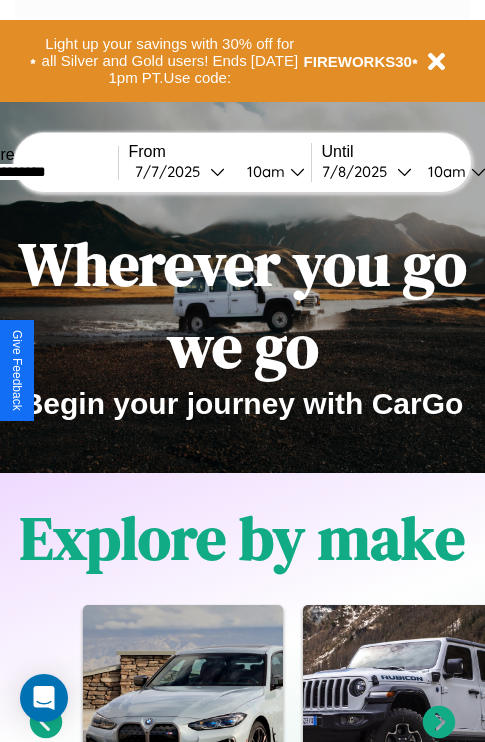 type on "**********" 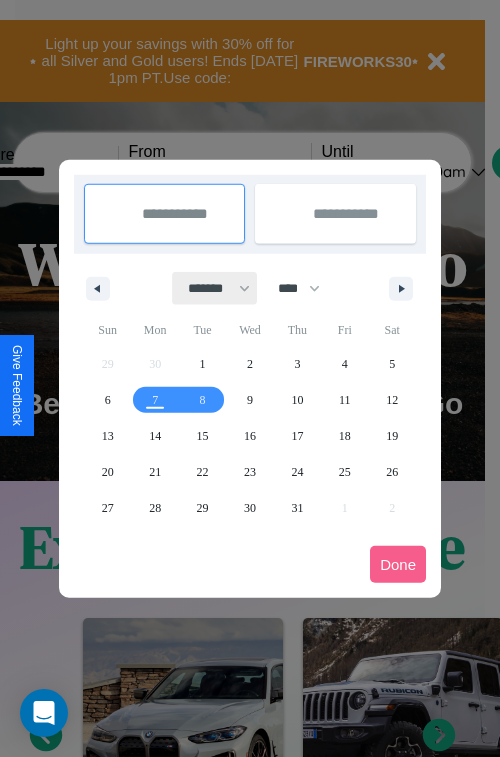 click on "******* ******** ***** ***** *** **** **** ****** ********* ******* ******** ********" at bounding box center [215, 288] 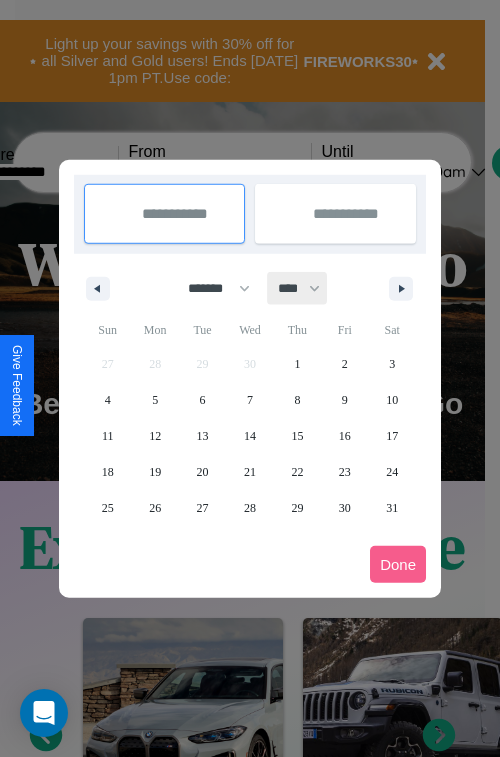 click on "**** **** **** **** **** **** **** **** **** **** **** **** **** **** **** **** **** **** **** **** **** **** **** **** **** **** **** **** **** **** **** **** **** **** **** **** **** **** **** **** **** **** **** **** **** **** **** **** **** **** **** **** **** **** **** **** **** **** **** **** **** **** **** **** **** **** **** **** **** **** **** **** **** **** **** **** **** **** **** **** **** **** **** **** **** **** **** **** **** **** **** **** **** **** **** **** **** **** **** **** **** **** **** **** **** **** **** **** **** **** **** **** **** **** **** **** **** **** **** **** ****" at bounding box center (298, 288) 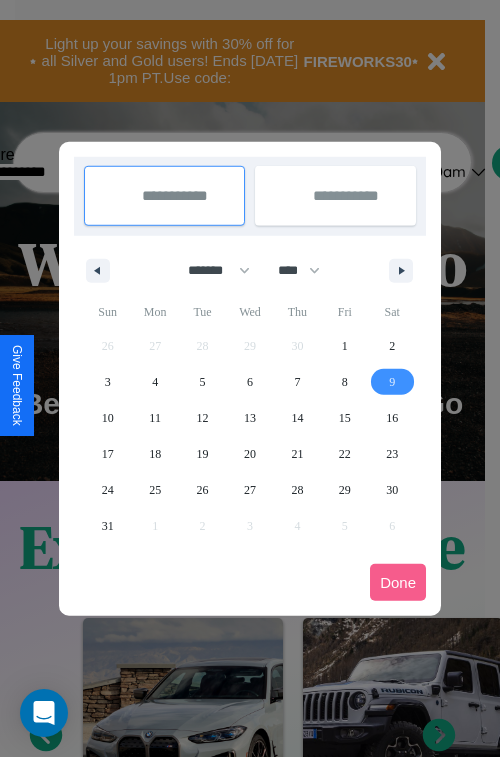 click on "9" at bounding box center (392, 382) 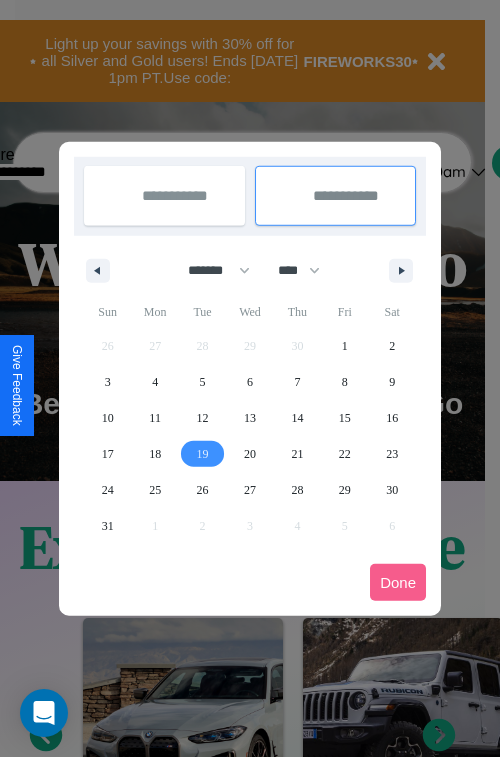click on "19" at bounding box center [203, 454] 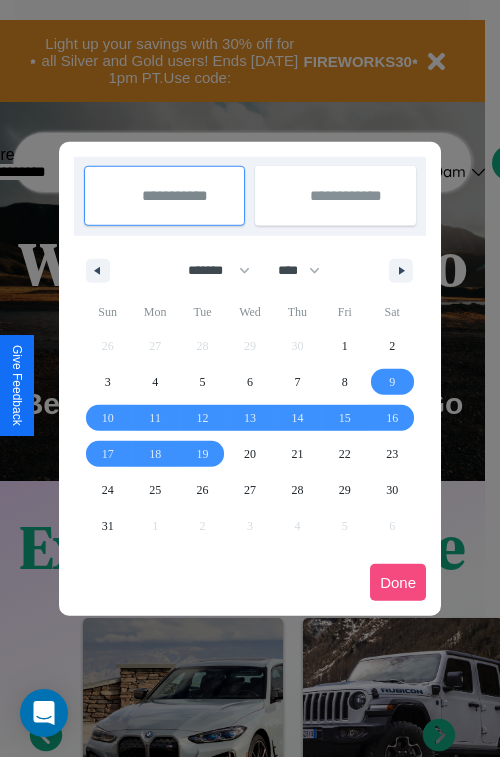 click on "Done" at bounding box center [398, 582] 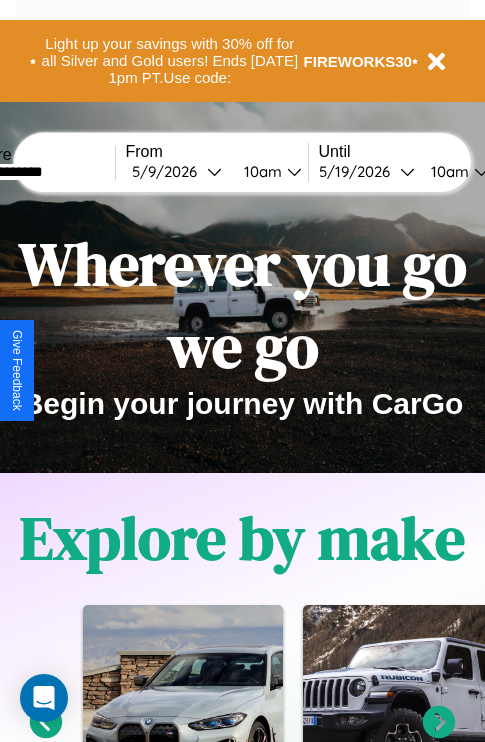 scroll, scrollTop: 0, scrollLeft: 71, axis: horizontal 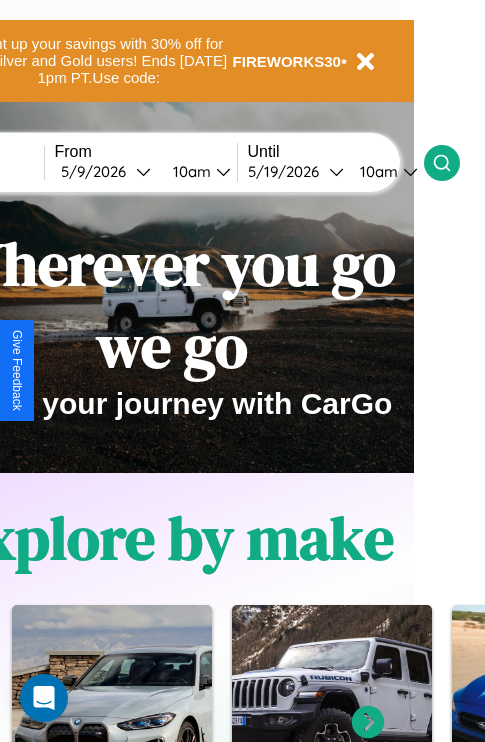 click 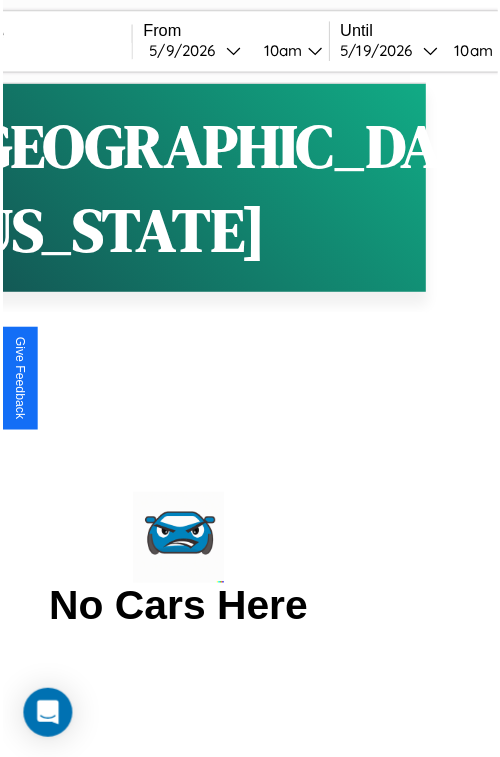 scroll, scrollTop: 0, scrollLeft: 0, axis: both 